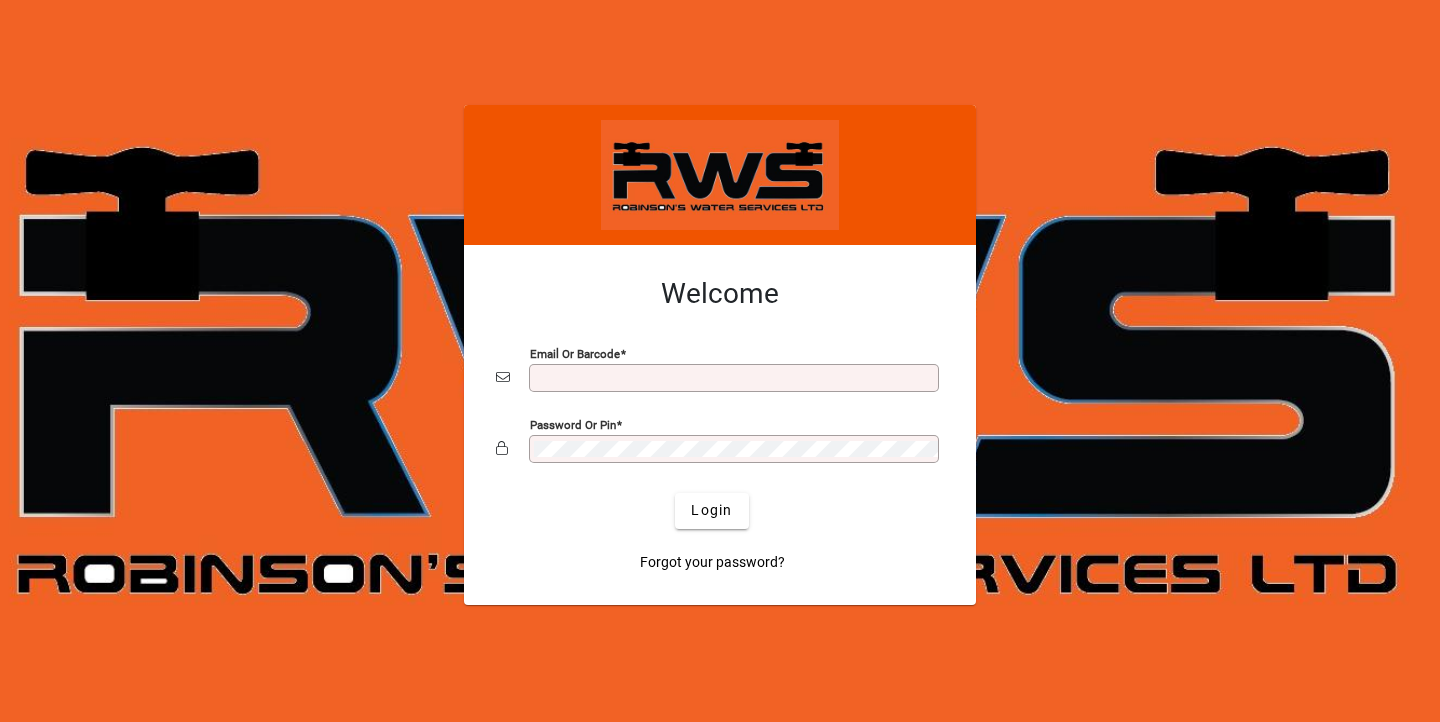 scroll, scrollTop: 0, scrollLeft: 0, axis: both 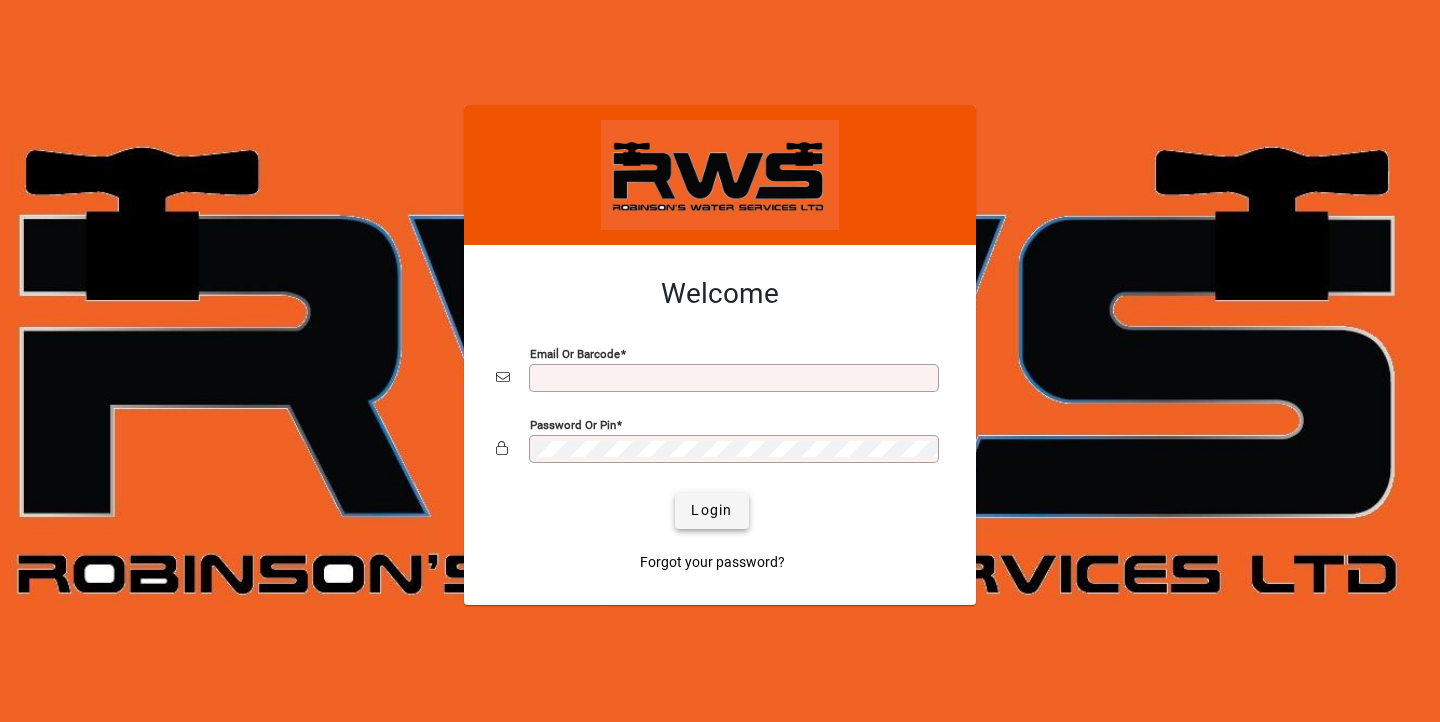 type on "**********" 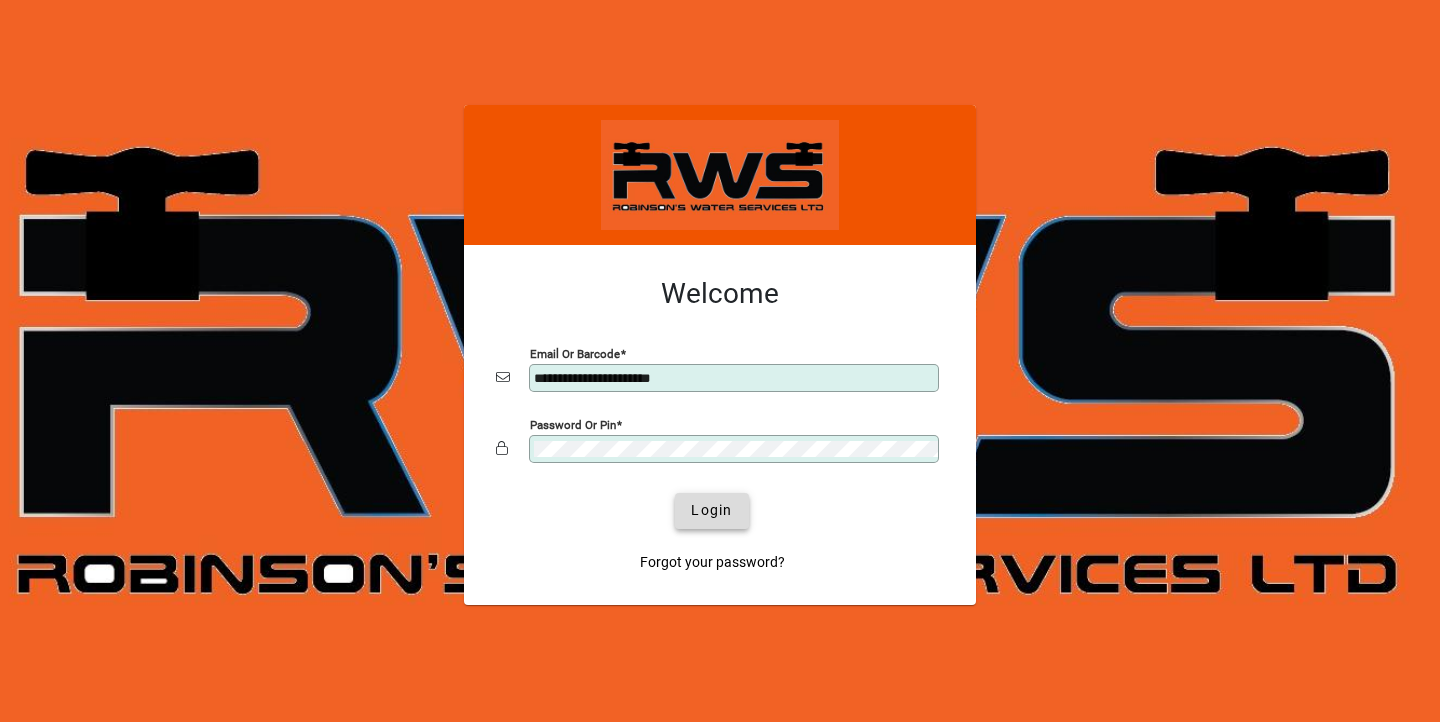 click 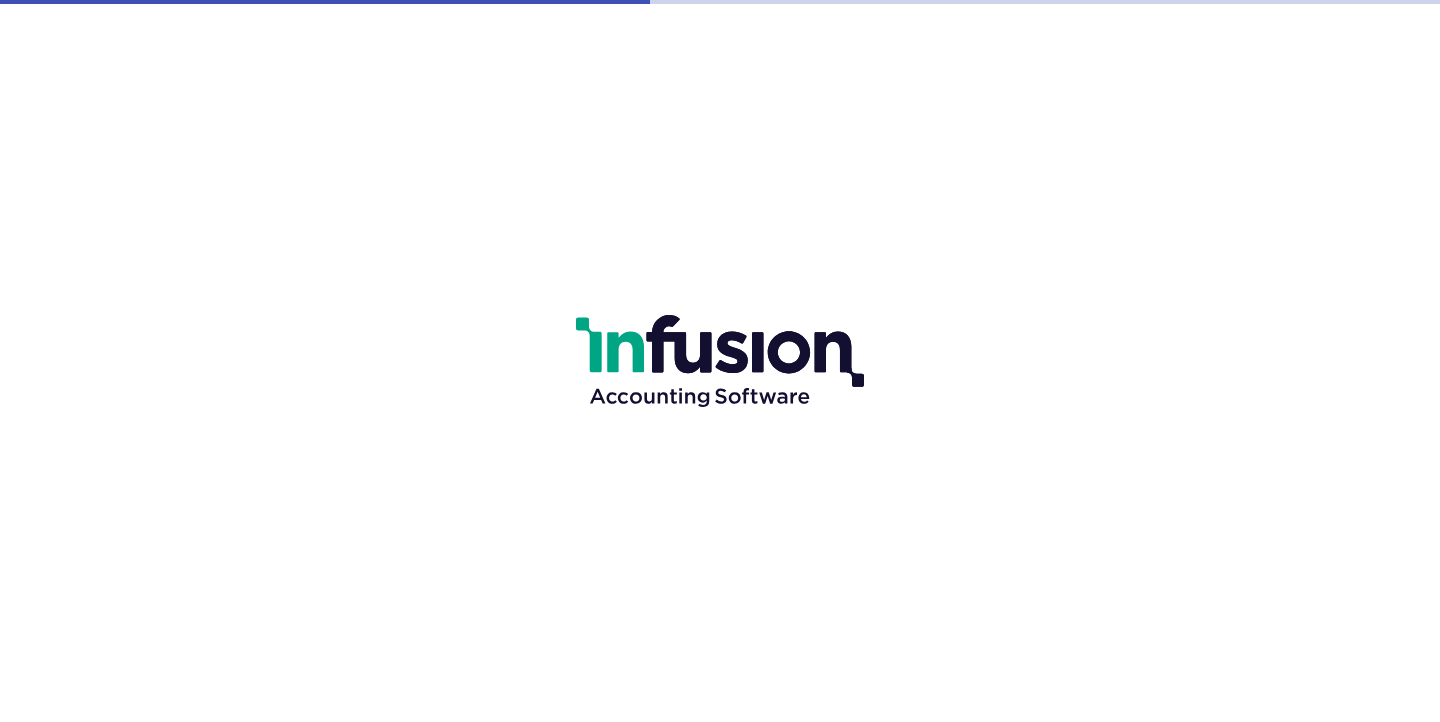scroll, scrollTop: 0, scrollLeft: 0, axis: both 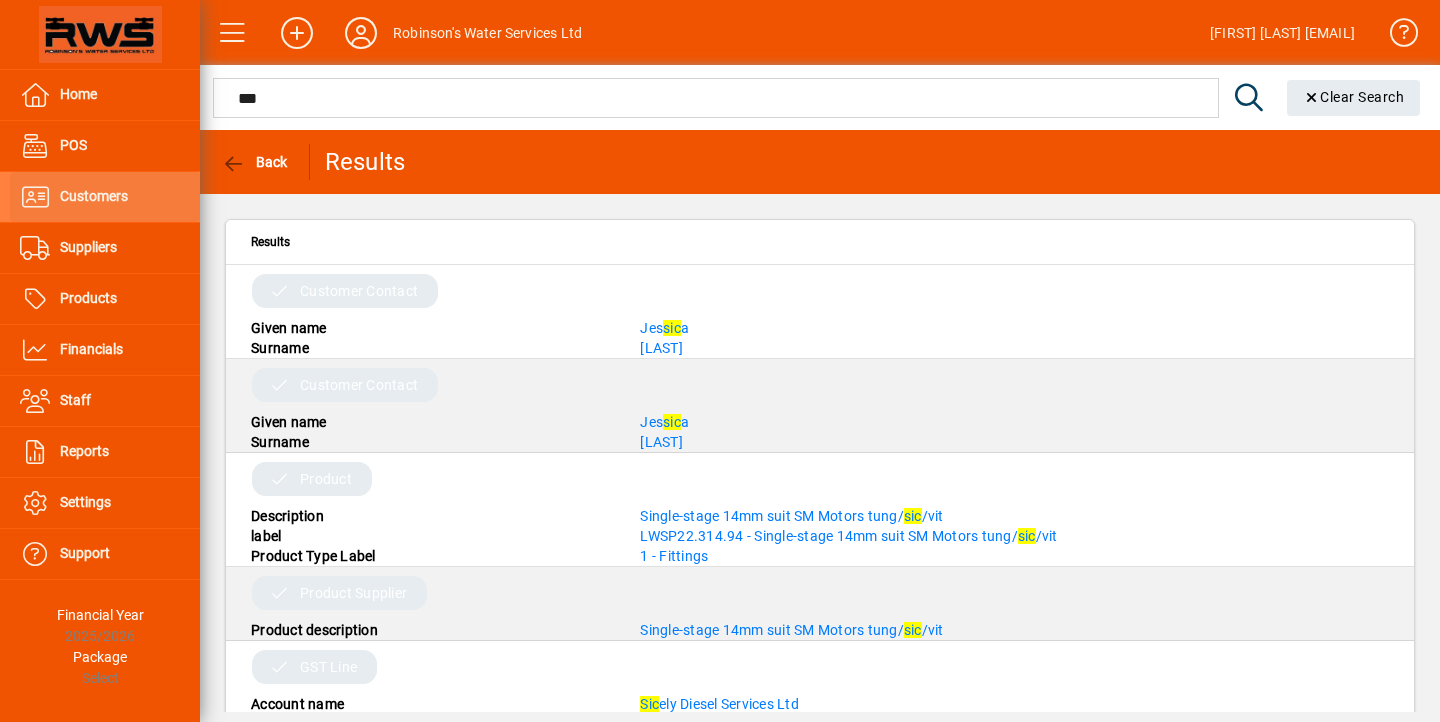 type on "***" 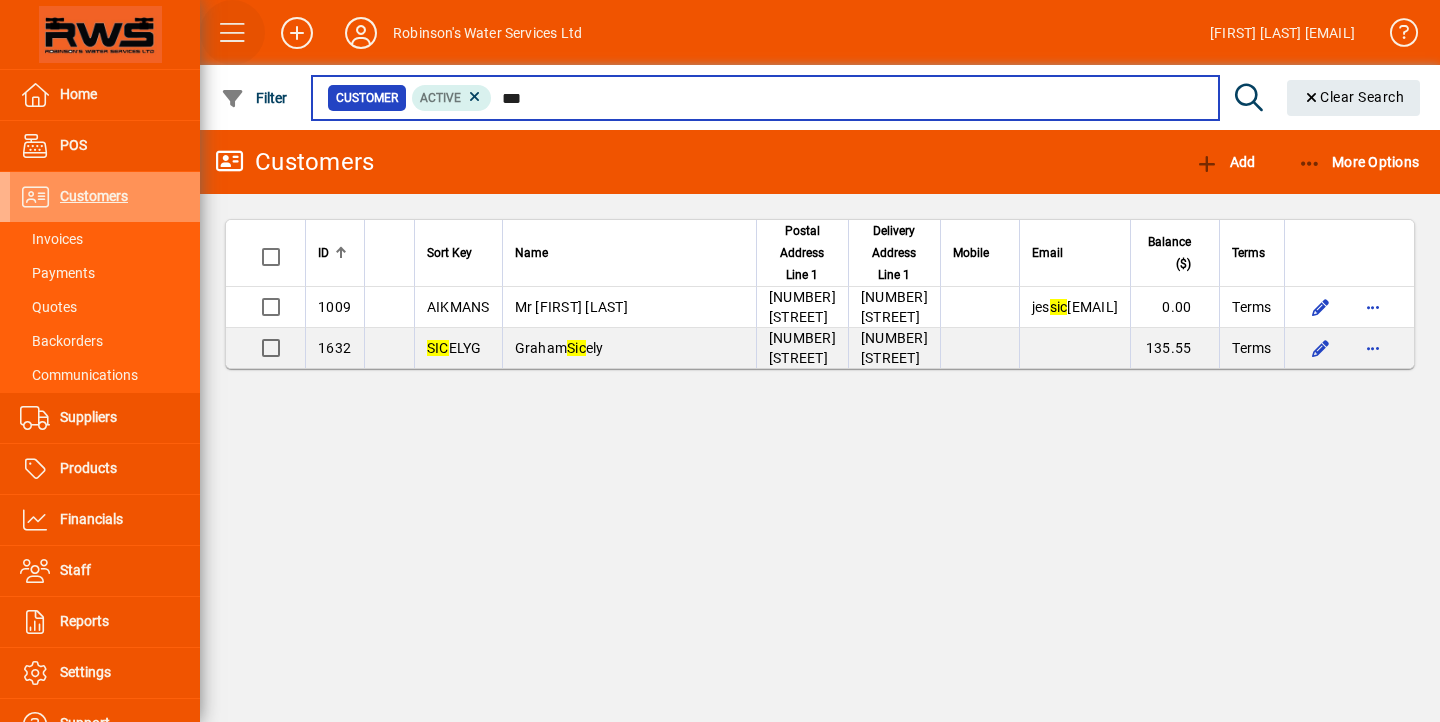 type on "***" 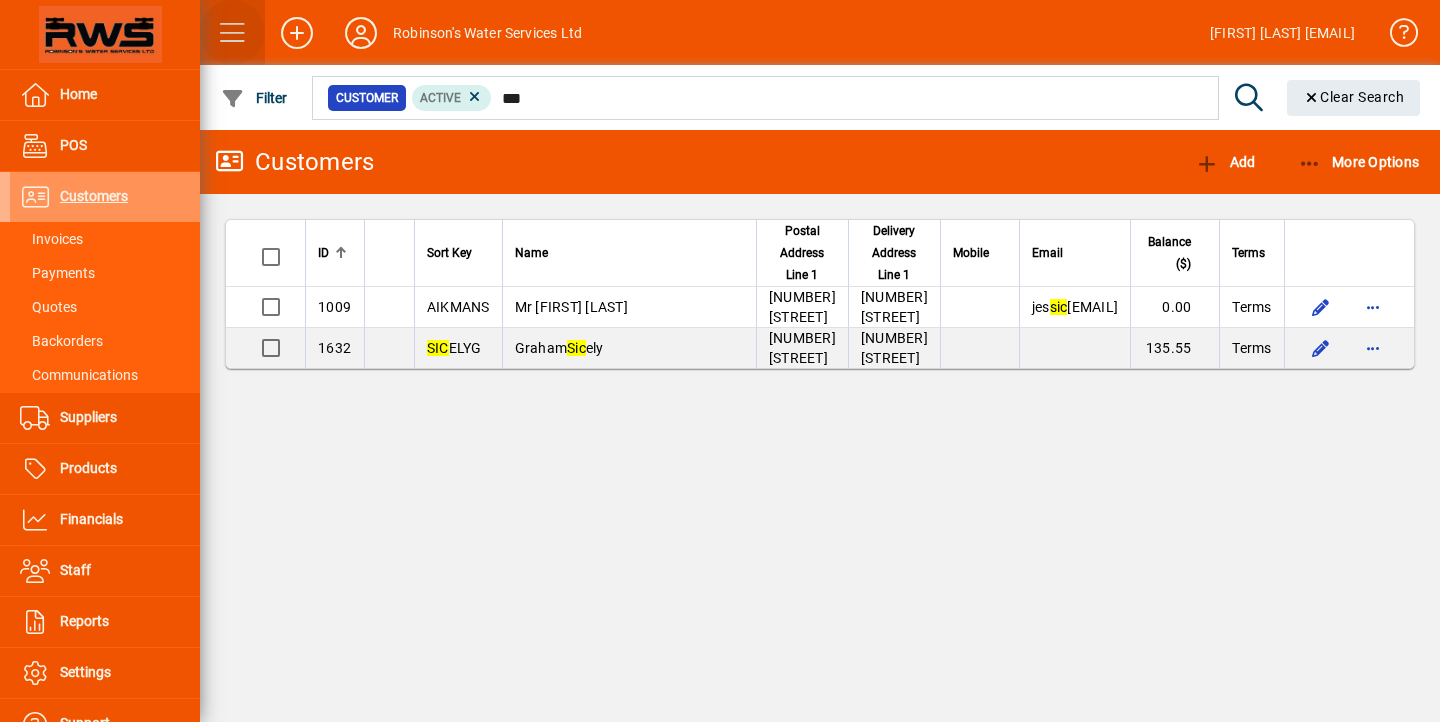 click at bounding box center [233, 33] 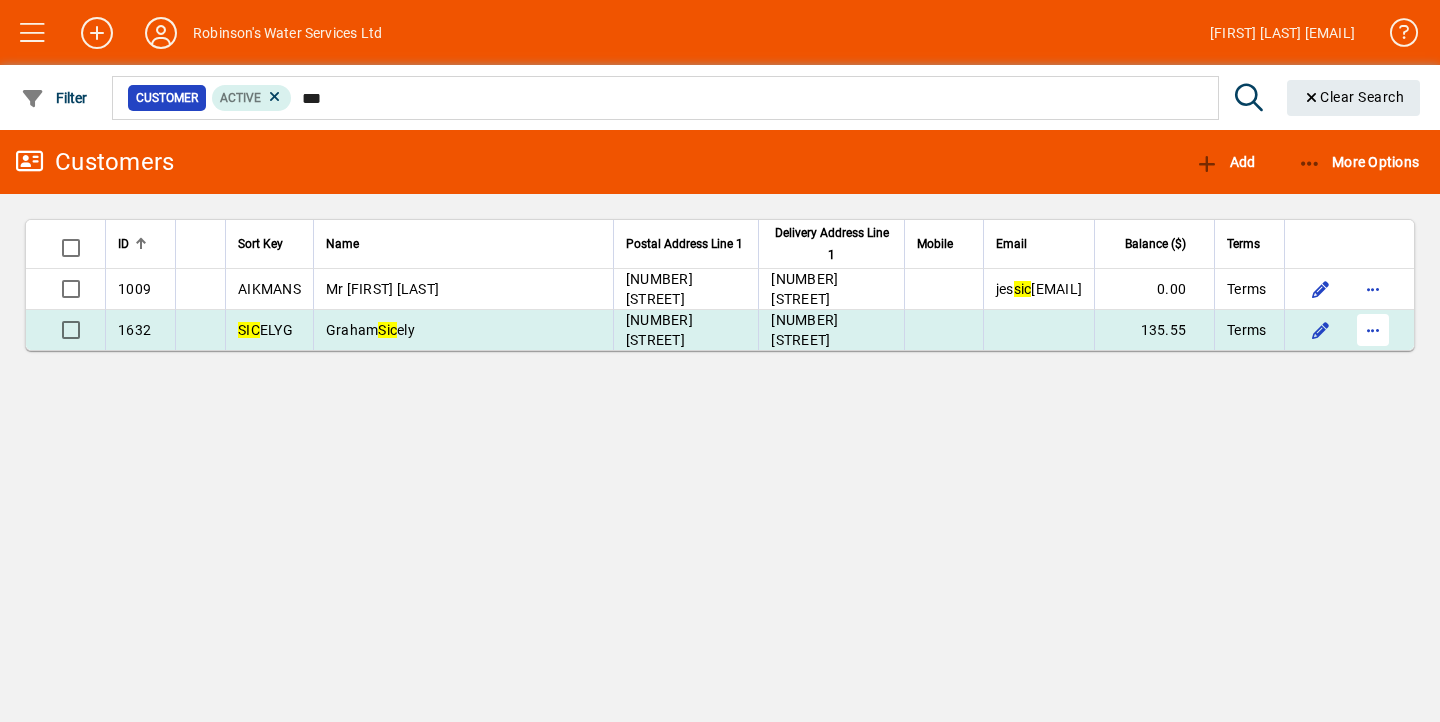 click at bounding box center (1373, 330) 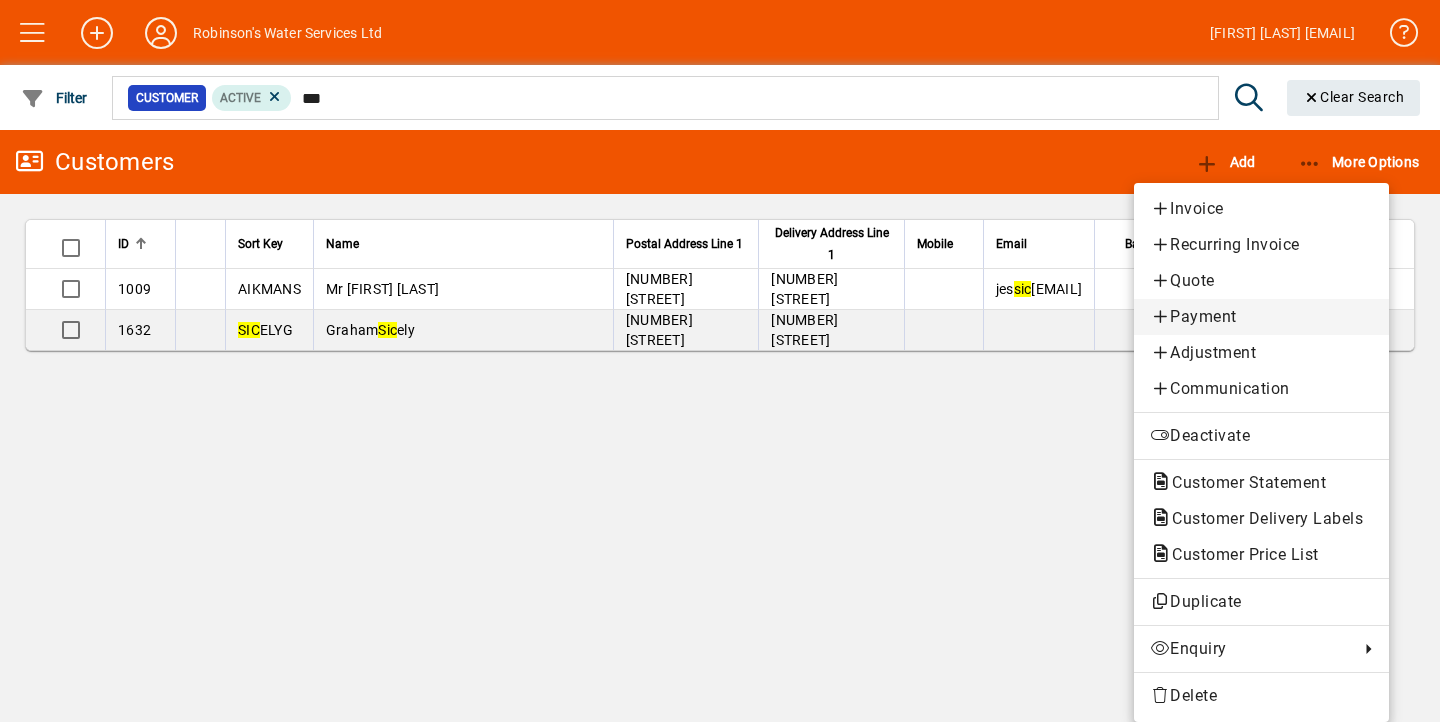 click on "Payment" at bounding box center [1261, 317] 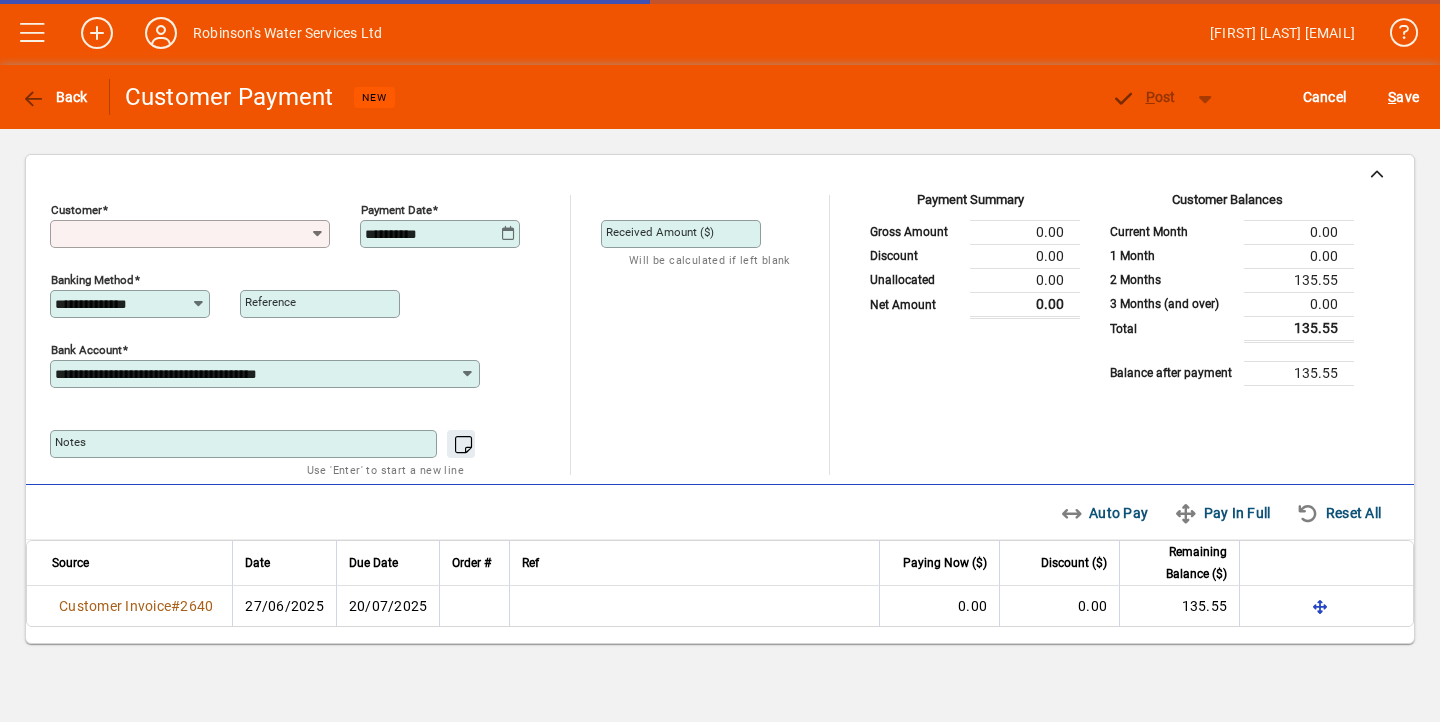 type on "**********" 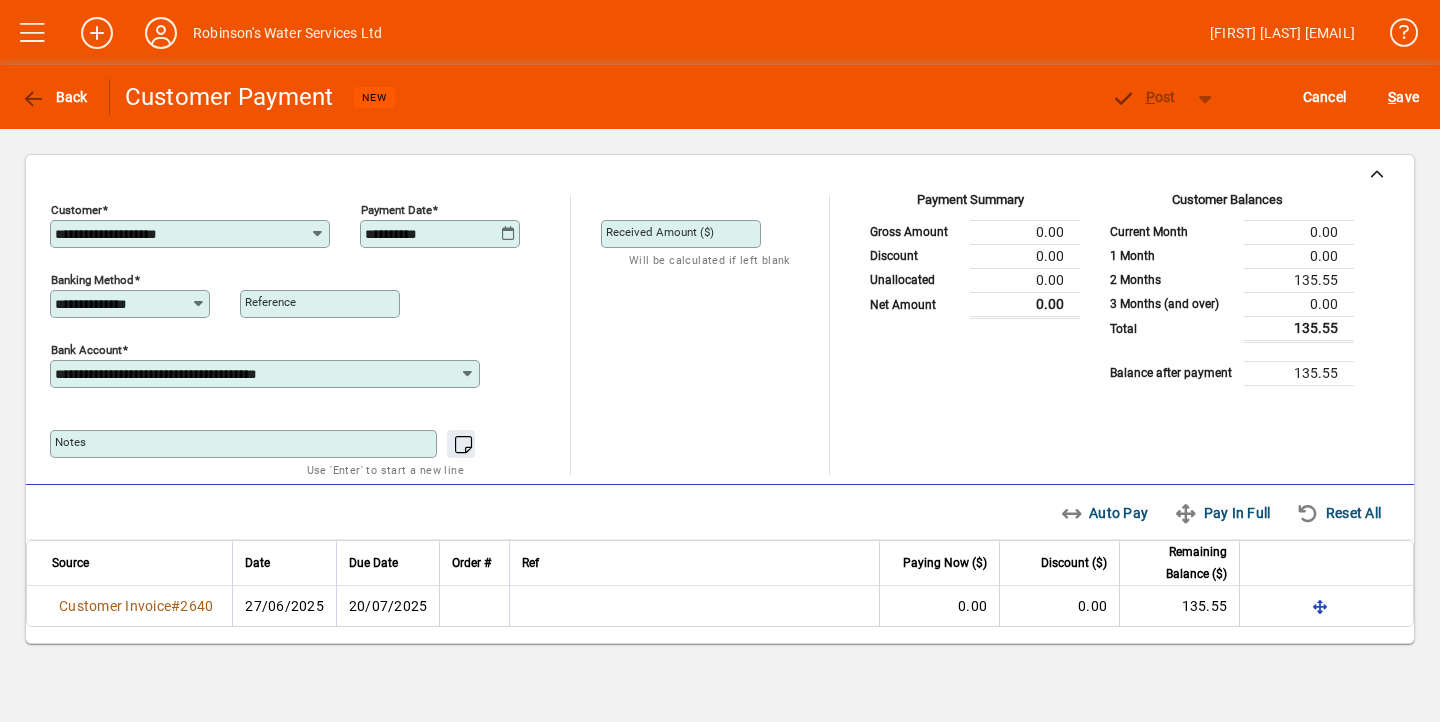 click on "Received Amount ($)" at bounding box center [660, 232] 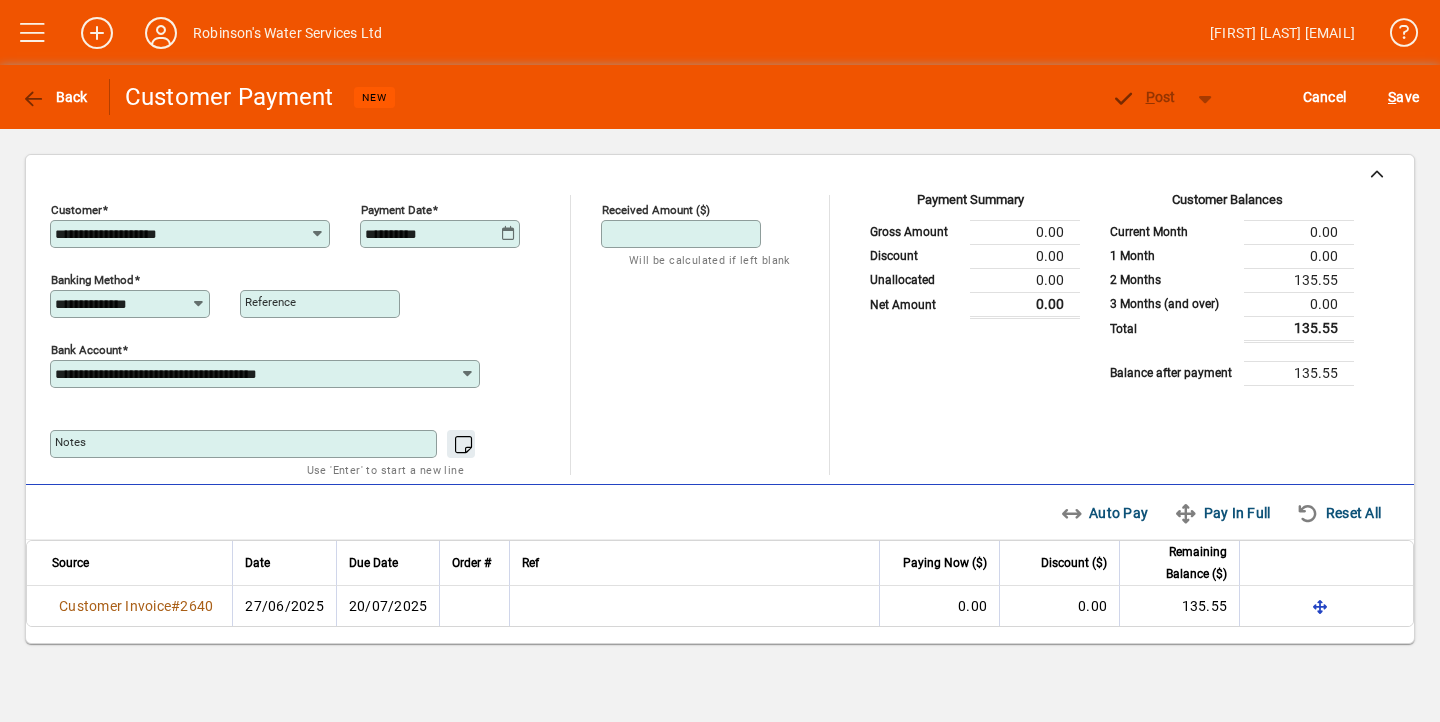 type on "*" 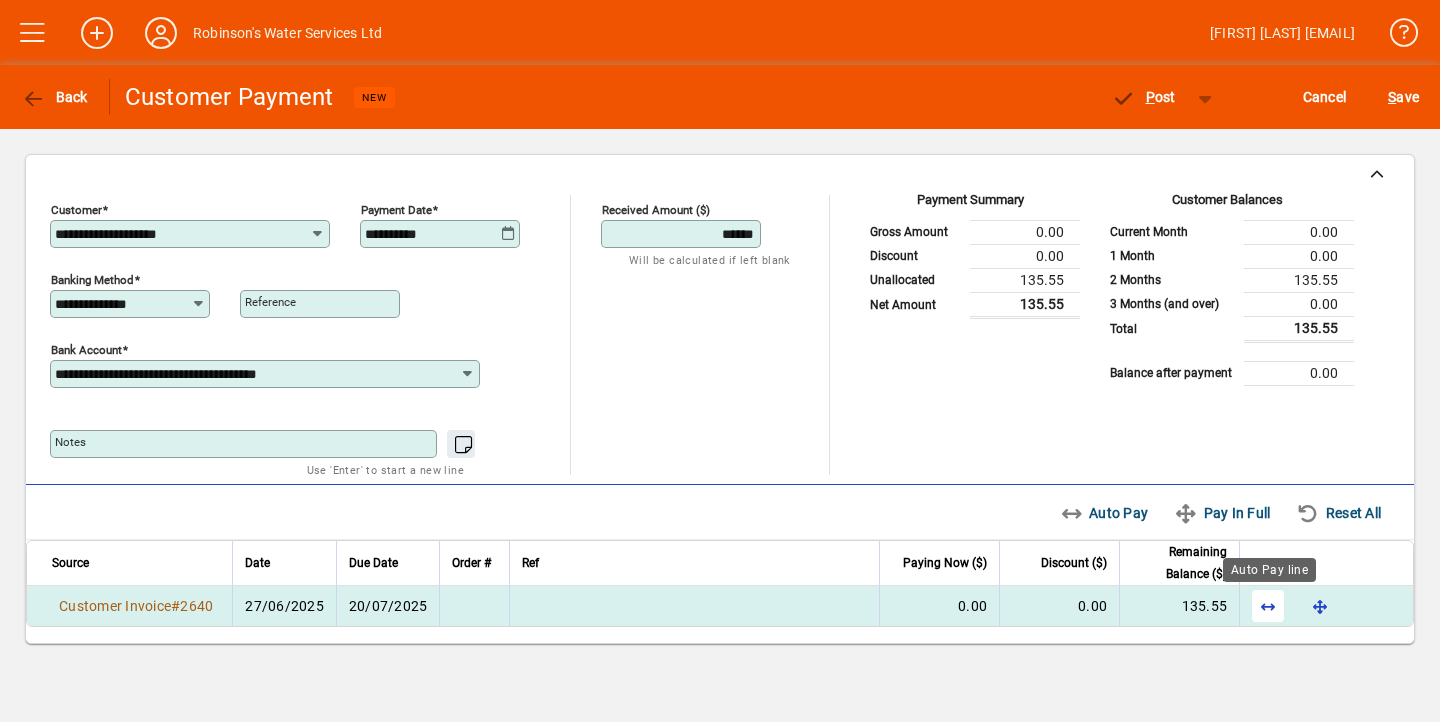 type on "******" 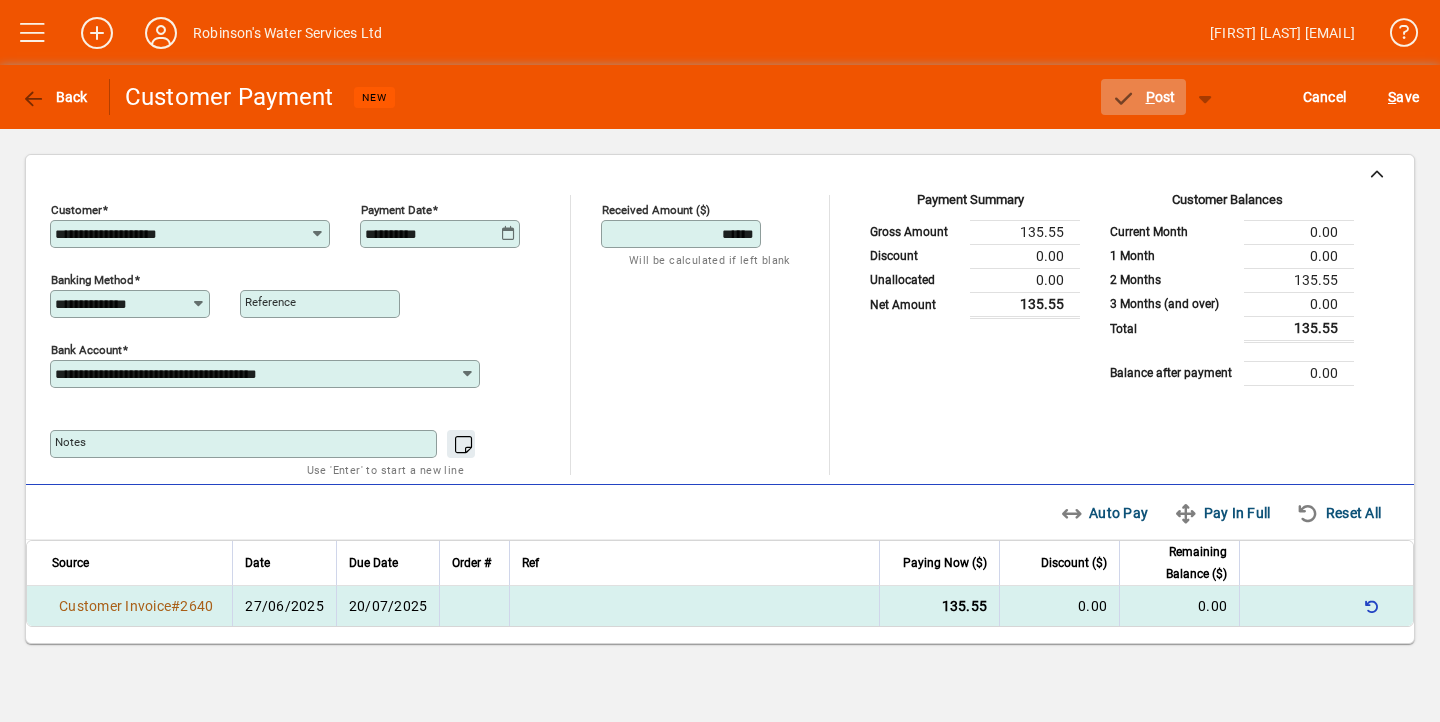 click on "P ost" 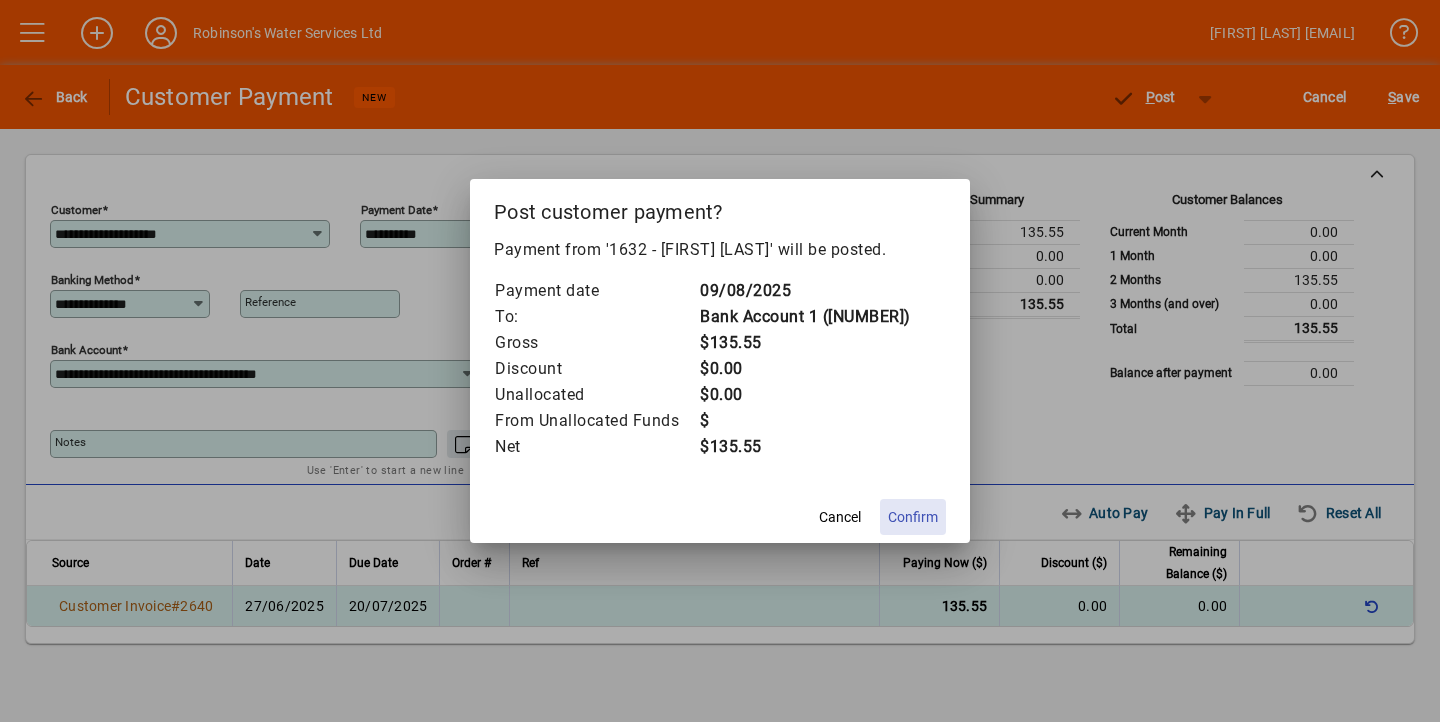 click on "Confirm" 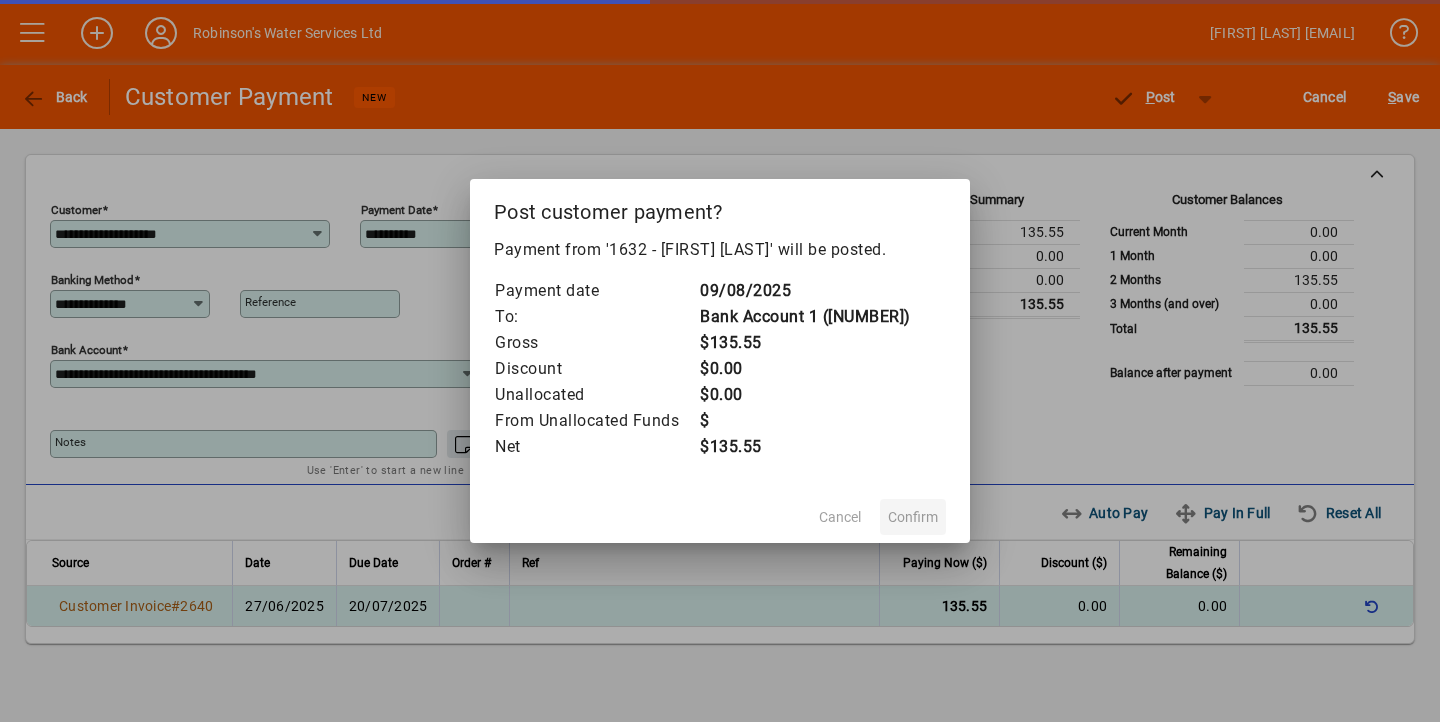 type on "***" 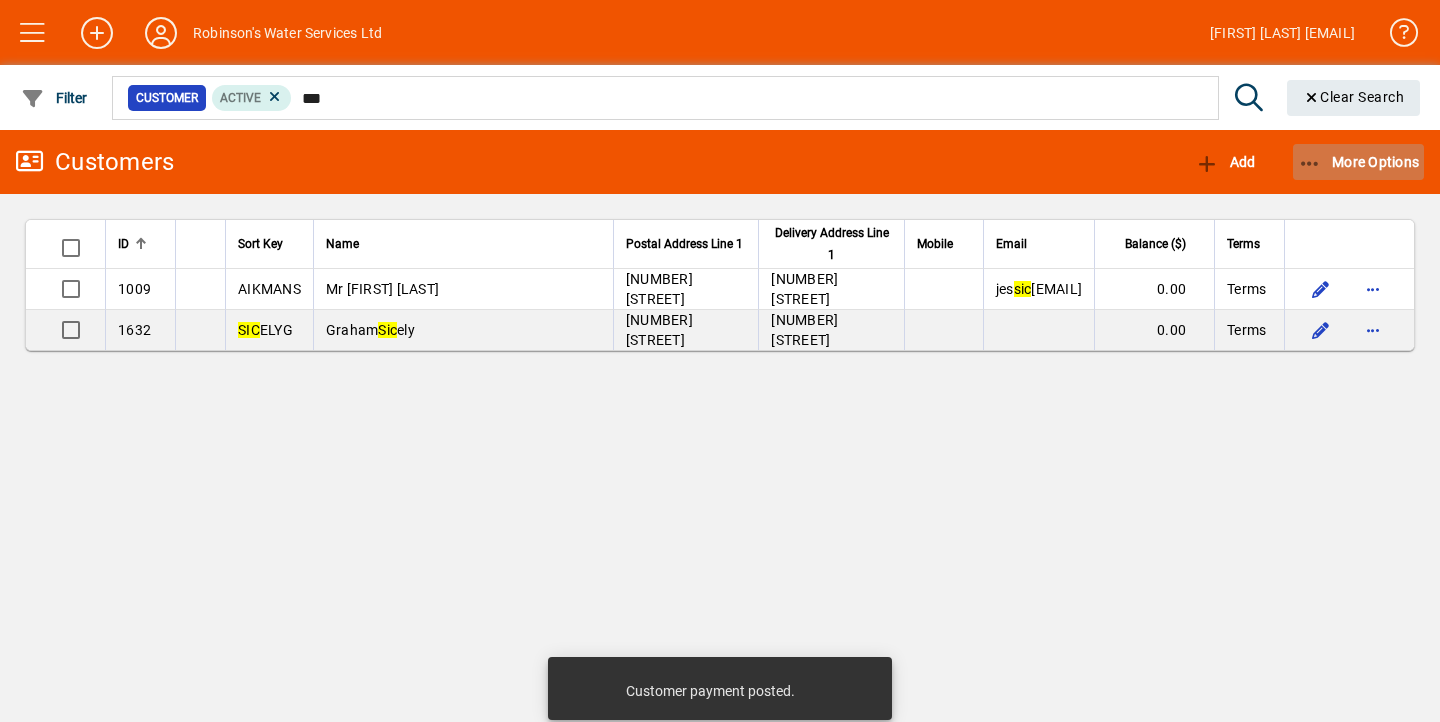 click 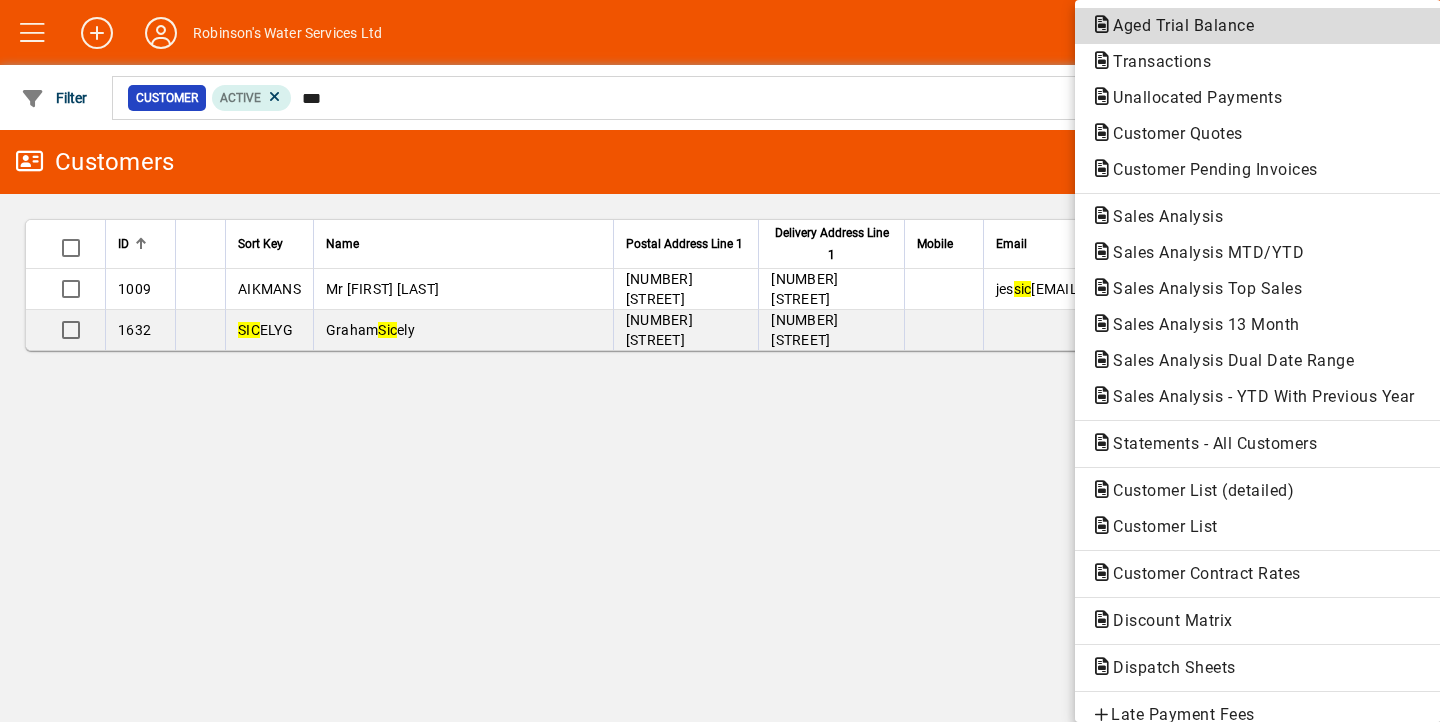 click on "Aged Trial Balance" 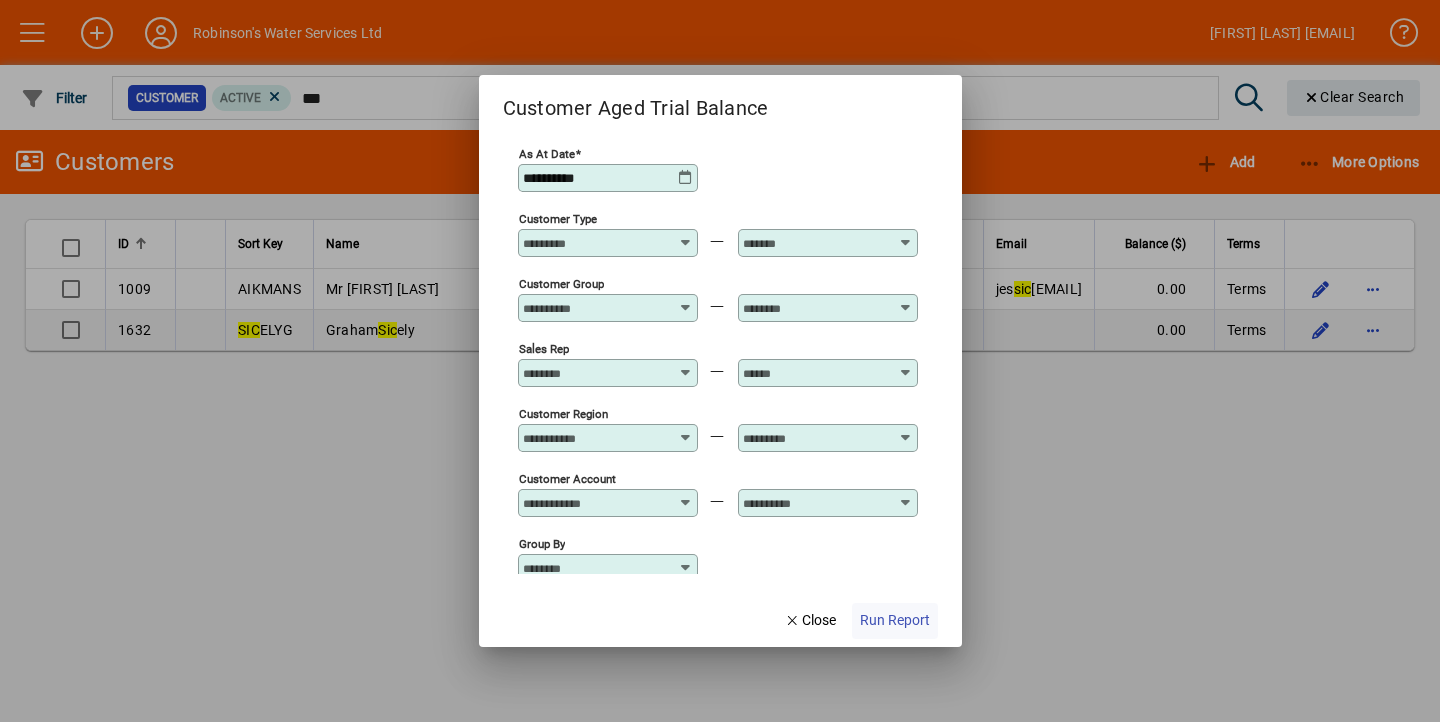 click on "Run Report" 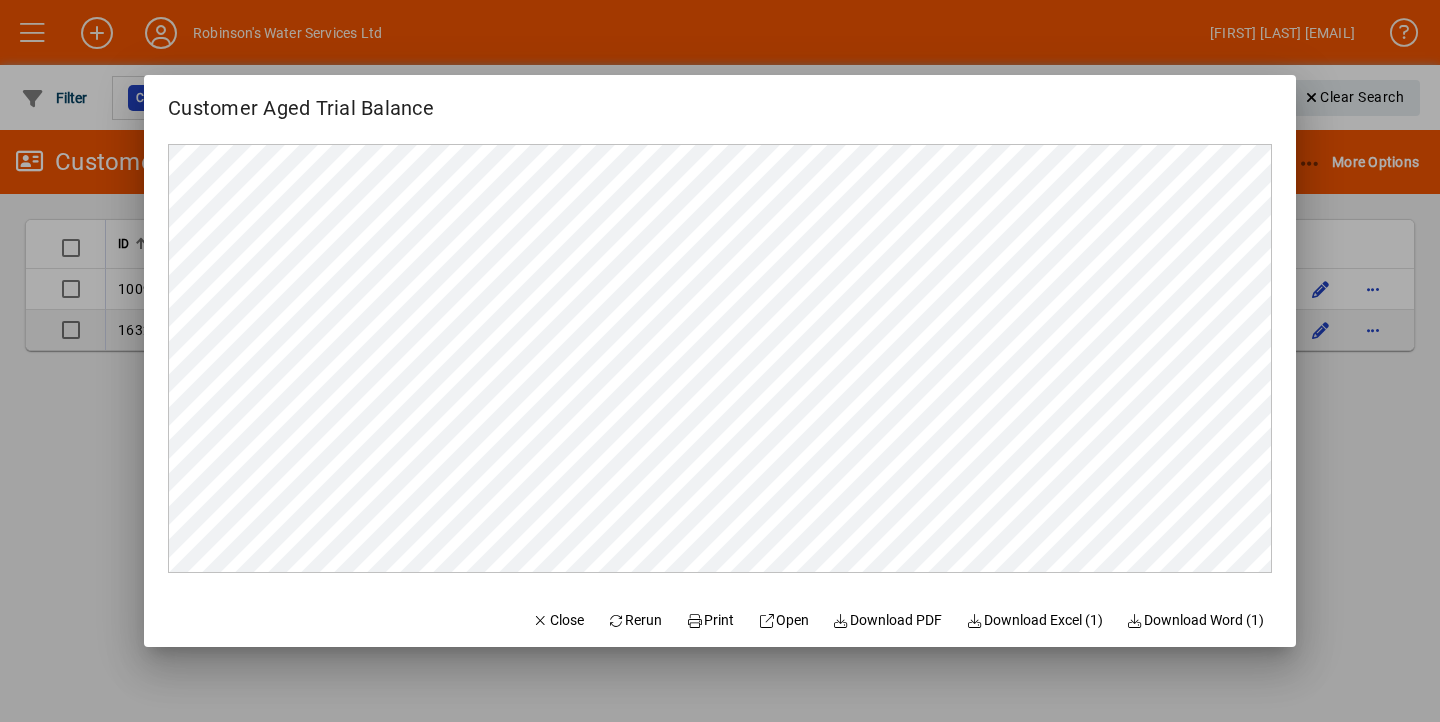 scroll, scrollTop: 0, scrollLeft: 0, axis: both 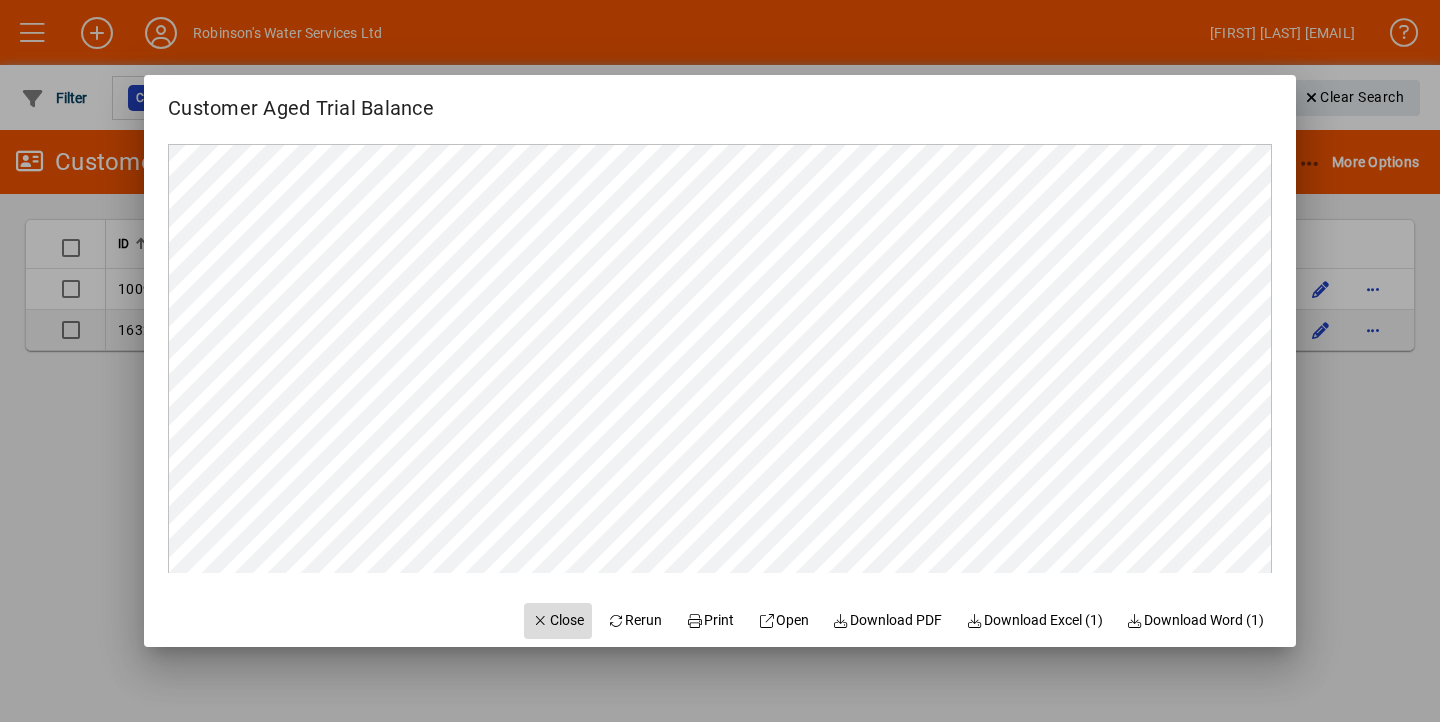 click 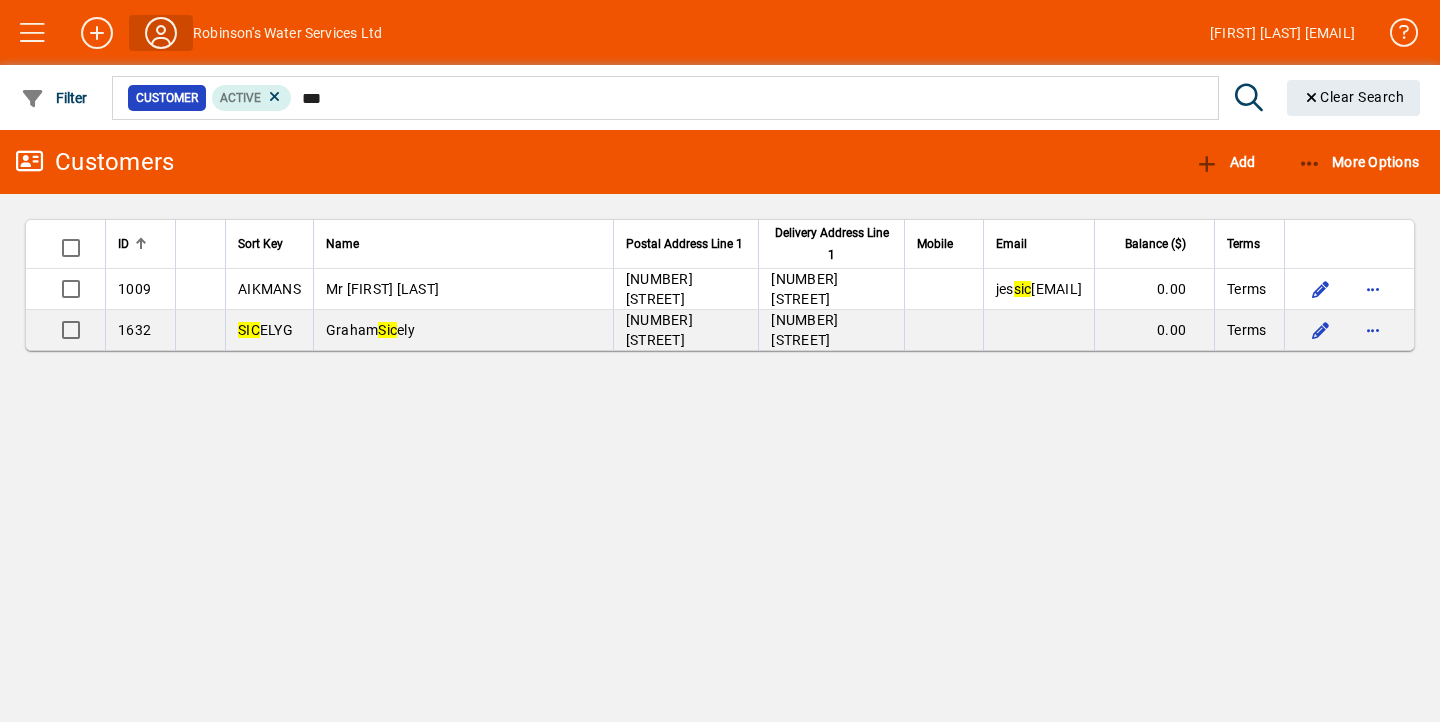 click 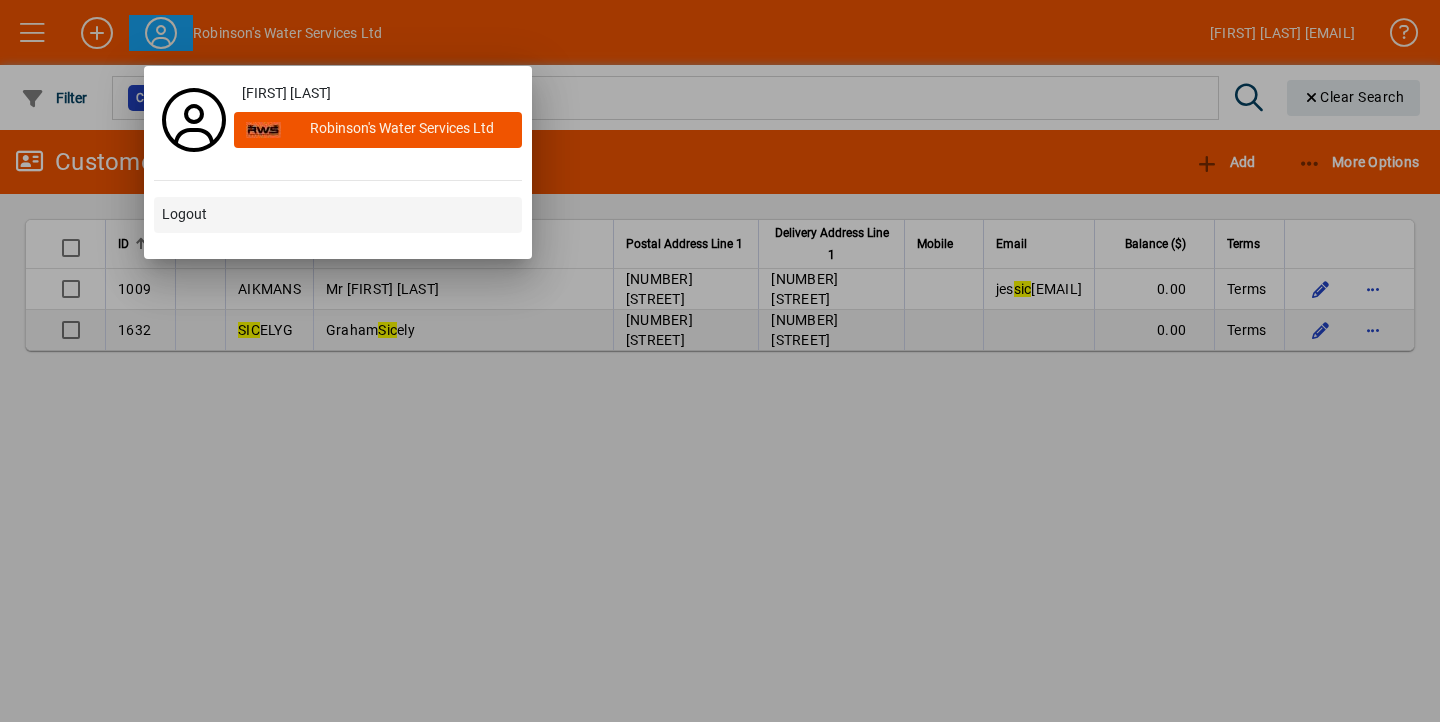 click on "Logout" at bounding box center [184, 214] 